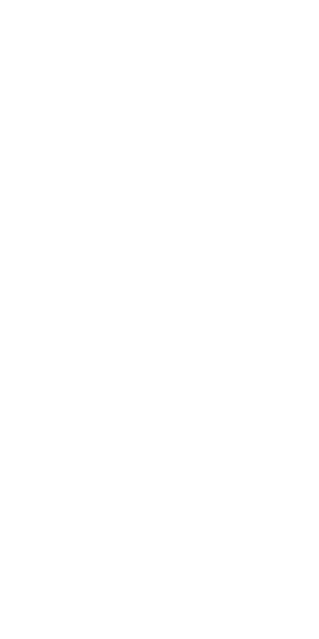 scroll, scrollTop: 0, scrollLeft: 0, axis: both 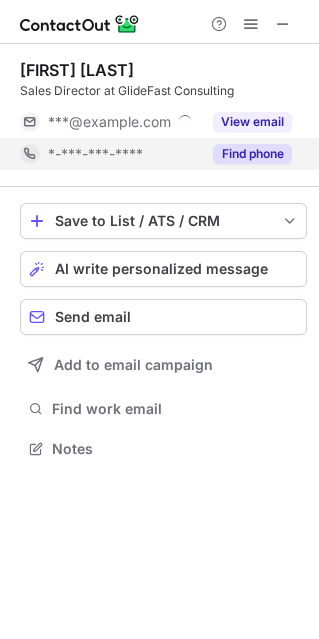 click on "Find phone" at bounding box center [246, 154] 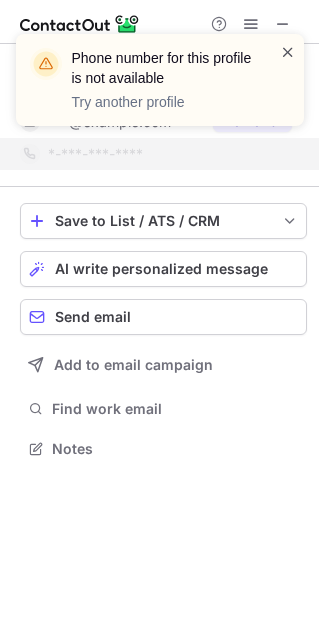 click at bounding box center (288, 52) 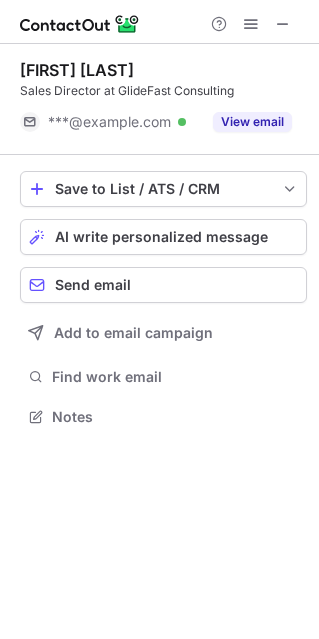 scroll, scrollTop: 402, scrollLeft: 319, axis: both 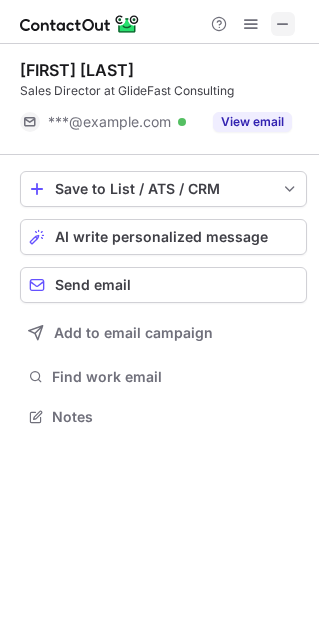 click at bounding box center [283, 24] 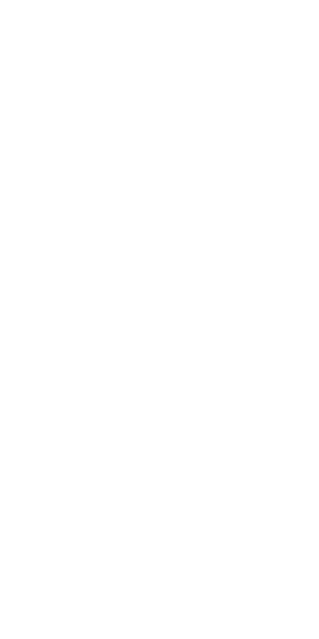 scroll, scrollTop: 0, scrollLeft: 0, axis: both 